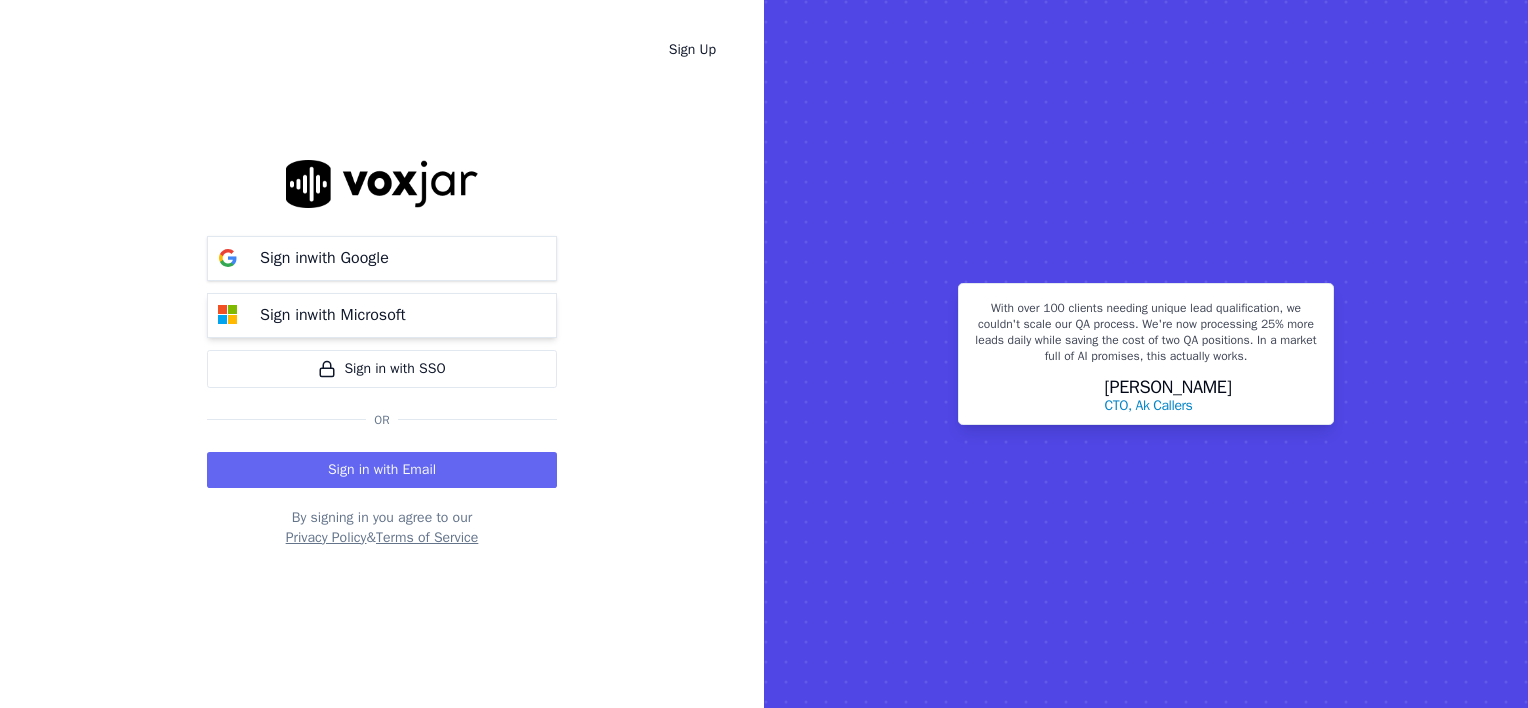 scroll, scrollTop: 0, scrollLeft: 0, axis: both 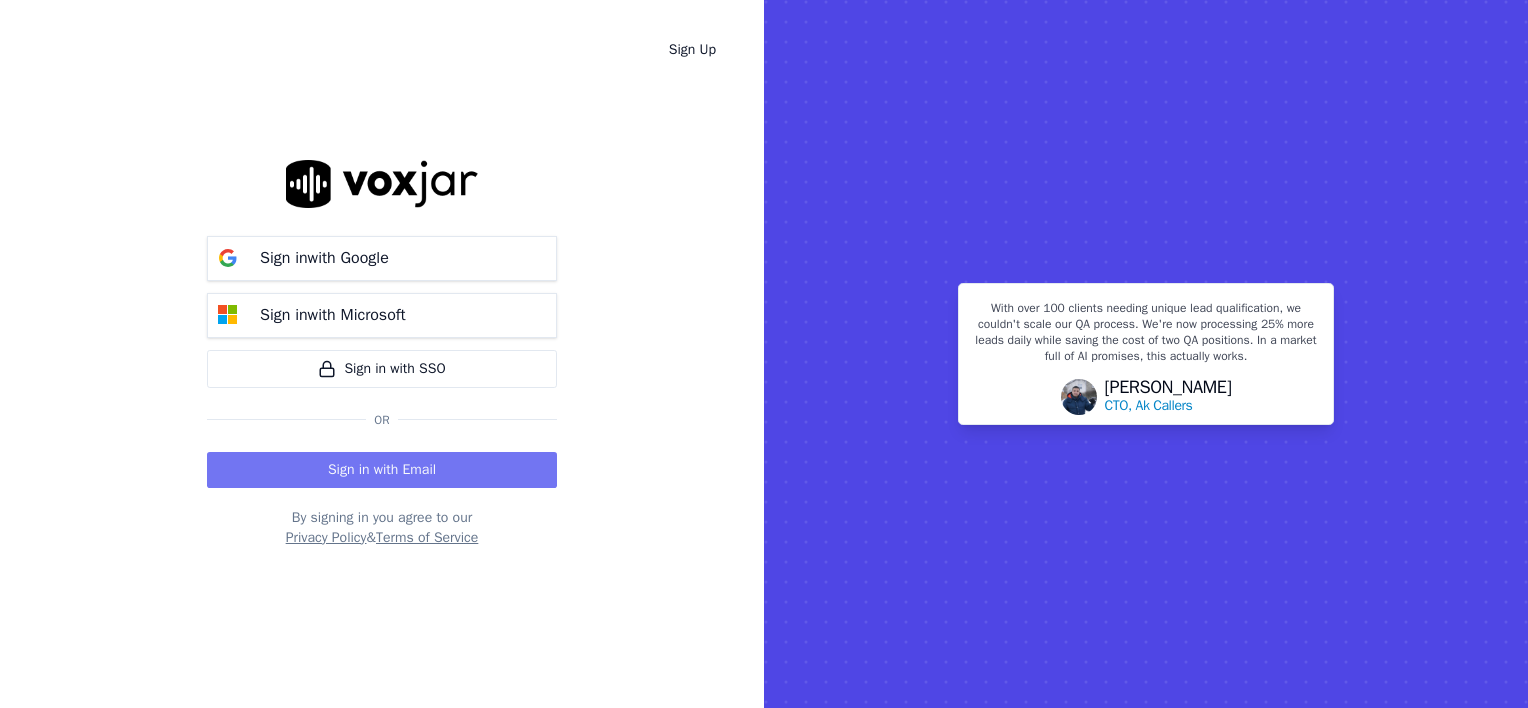 click on "Sign in with Email" at bounding box center [382, 470] 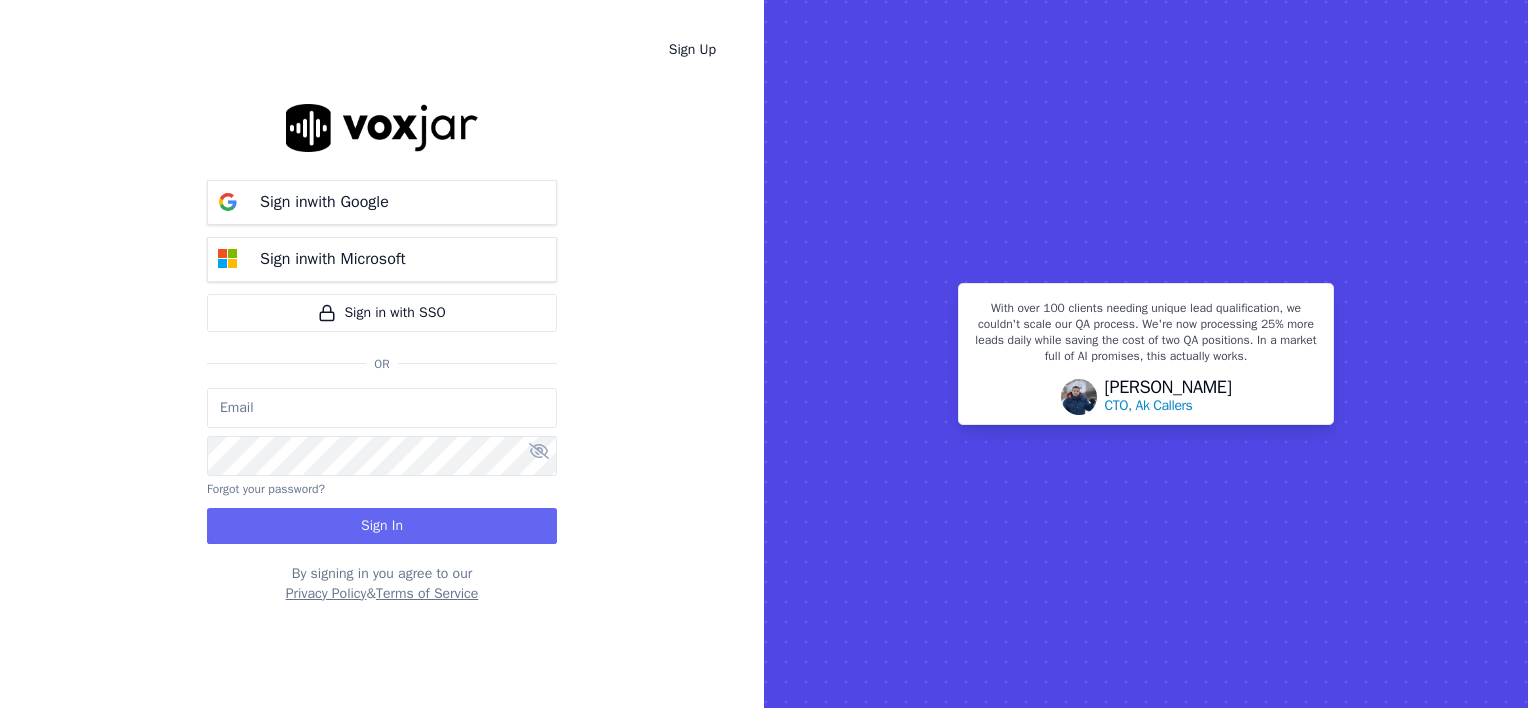 type on "wendy@deadringers.co" 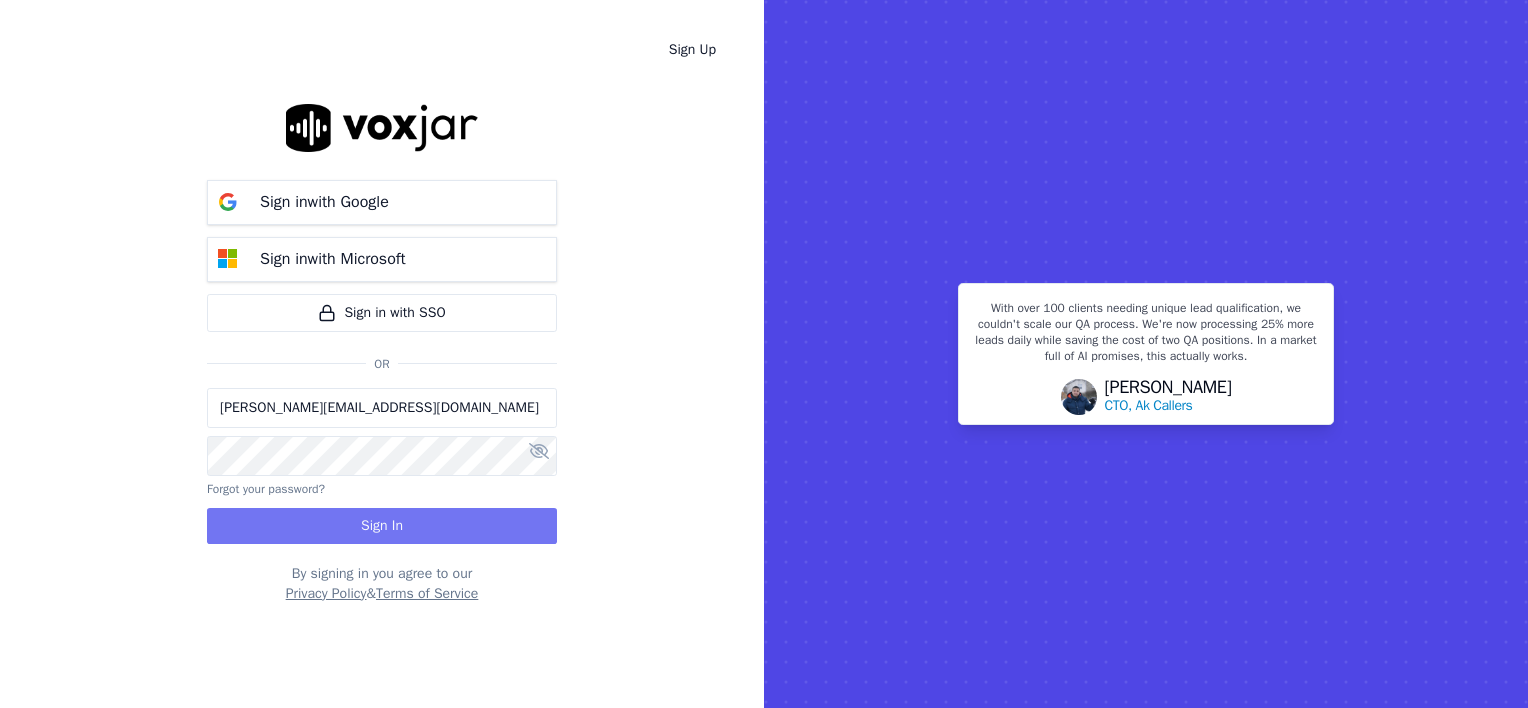 click on "Sign In" at bounding box center (382, 526) 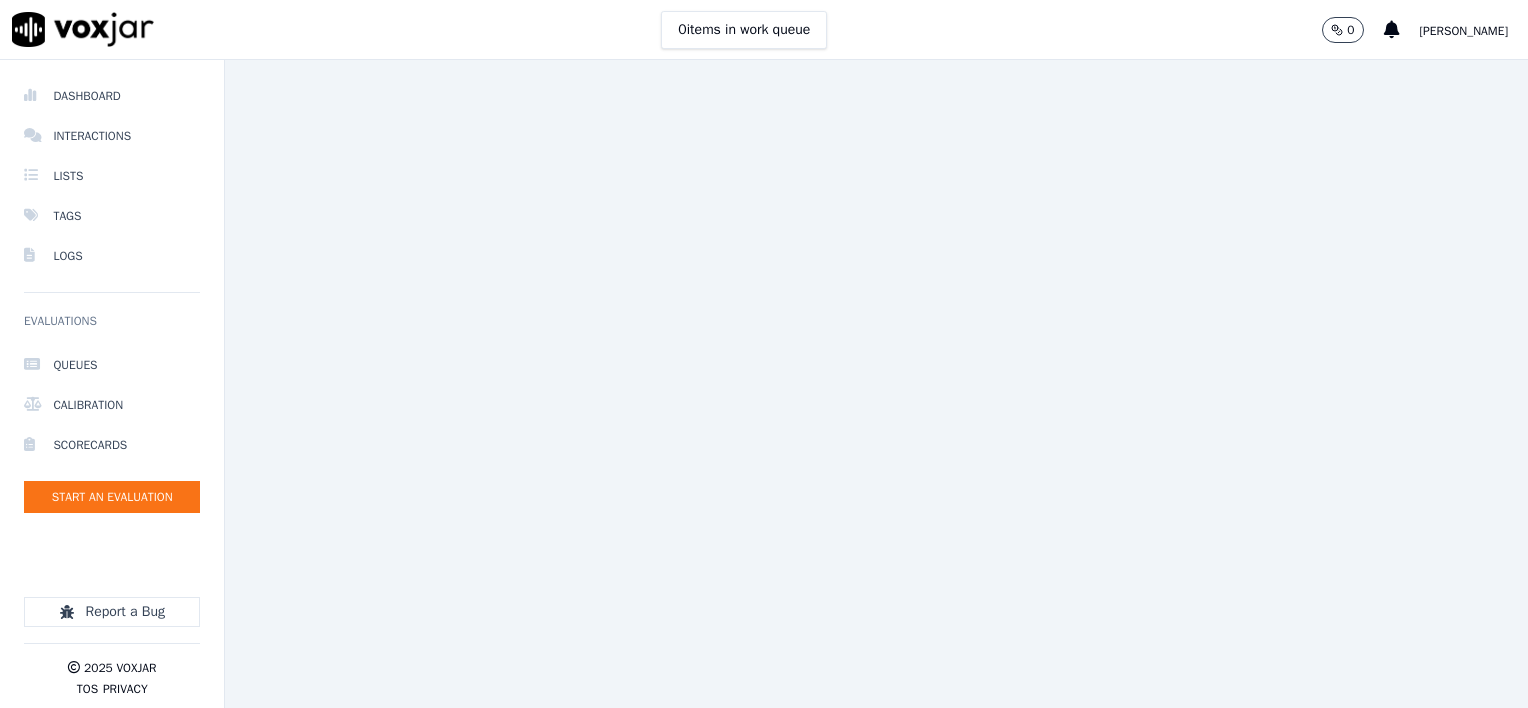 scroll, scrollTop: 0, scrollLeft: 0, axis: both 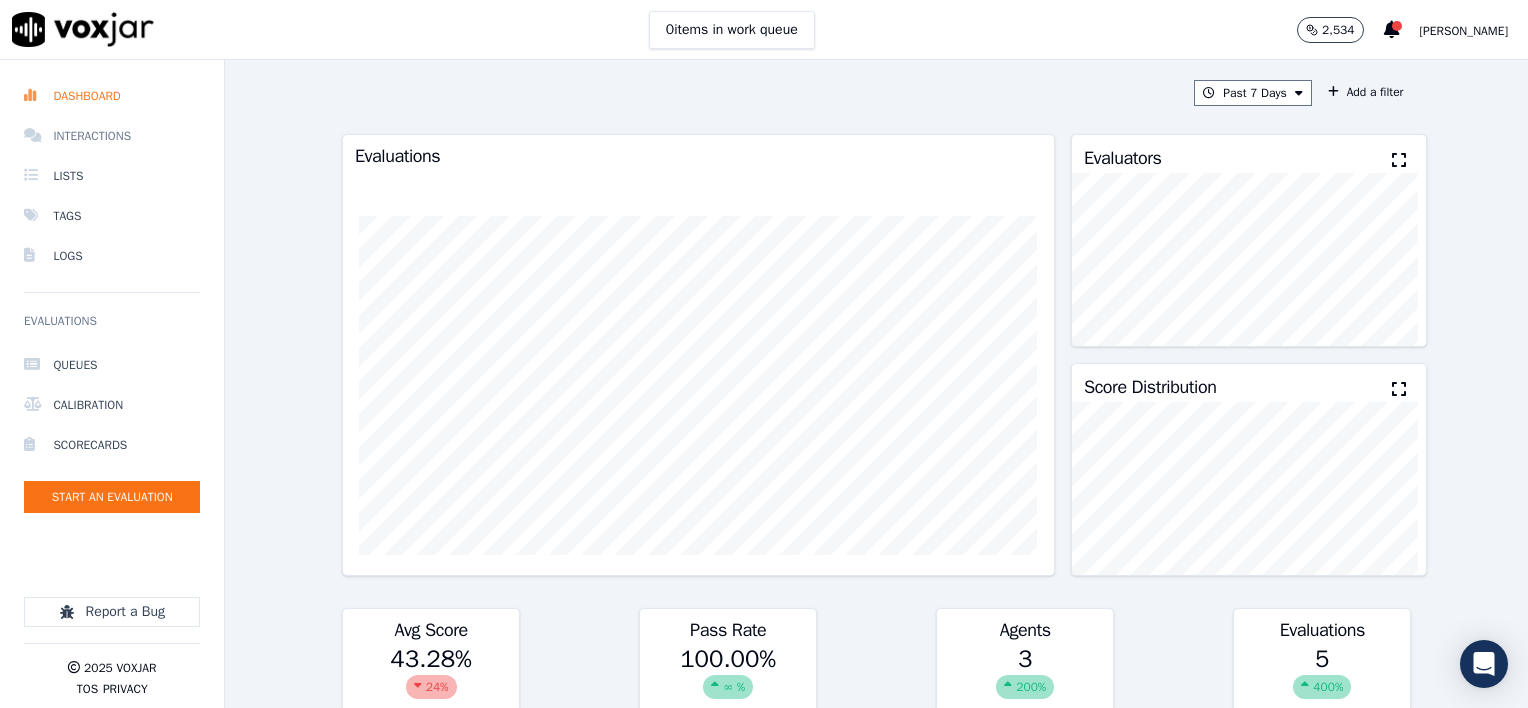 click on "Interactions" at bounding box center [112, 136] 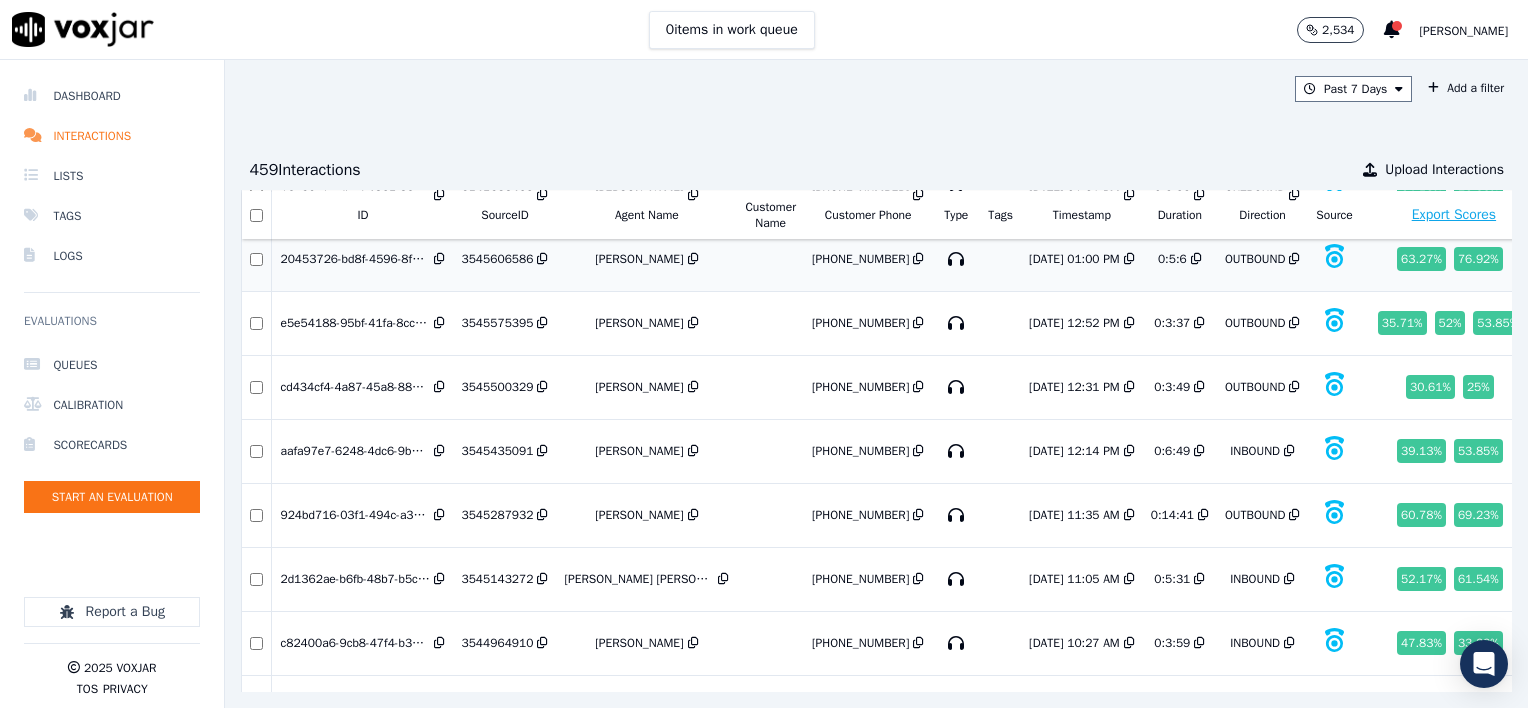 scroll, scrollTop: 400, scrollLeft: 0, axis: vertical 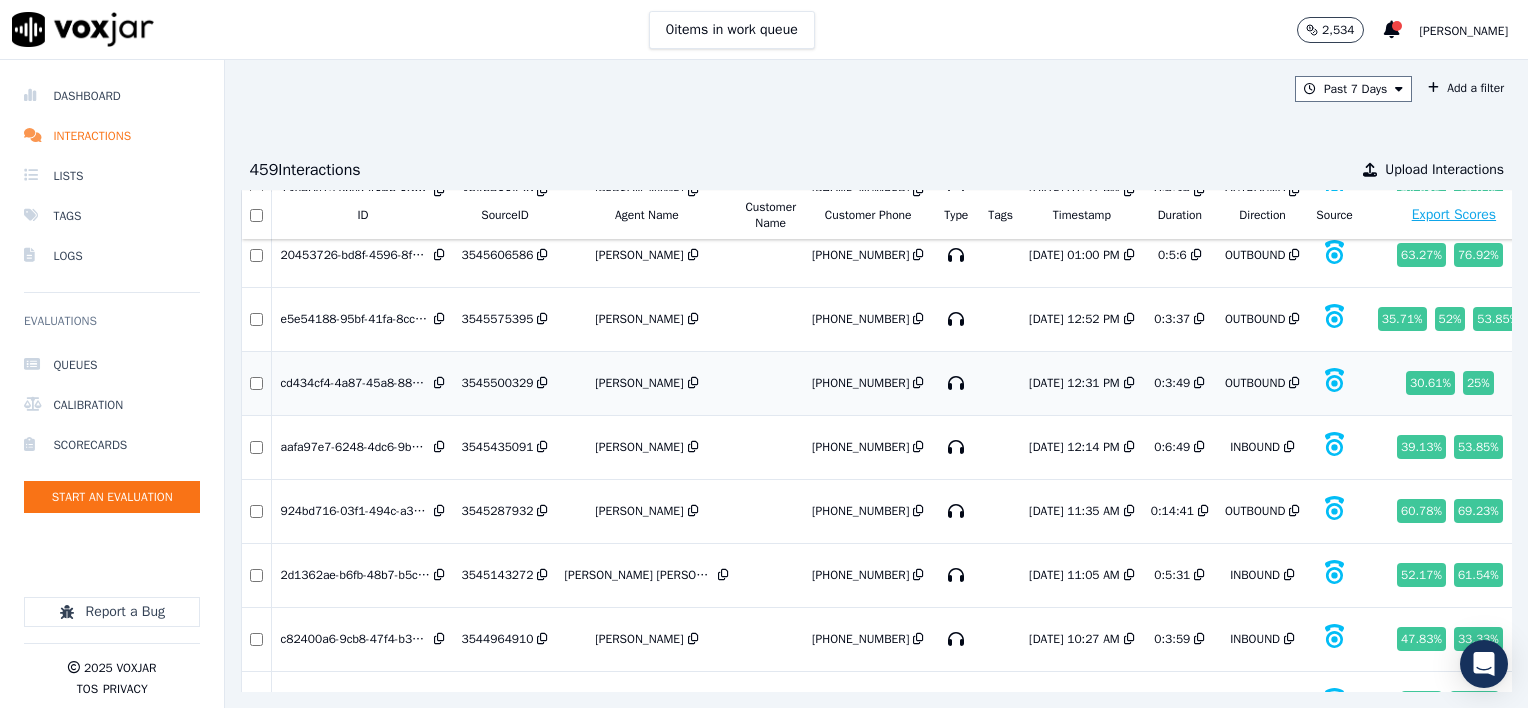 click on "3545500329" at bounding box center (497, 383) 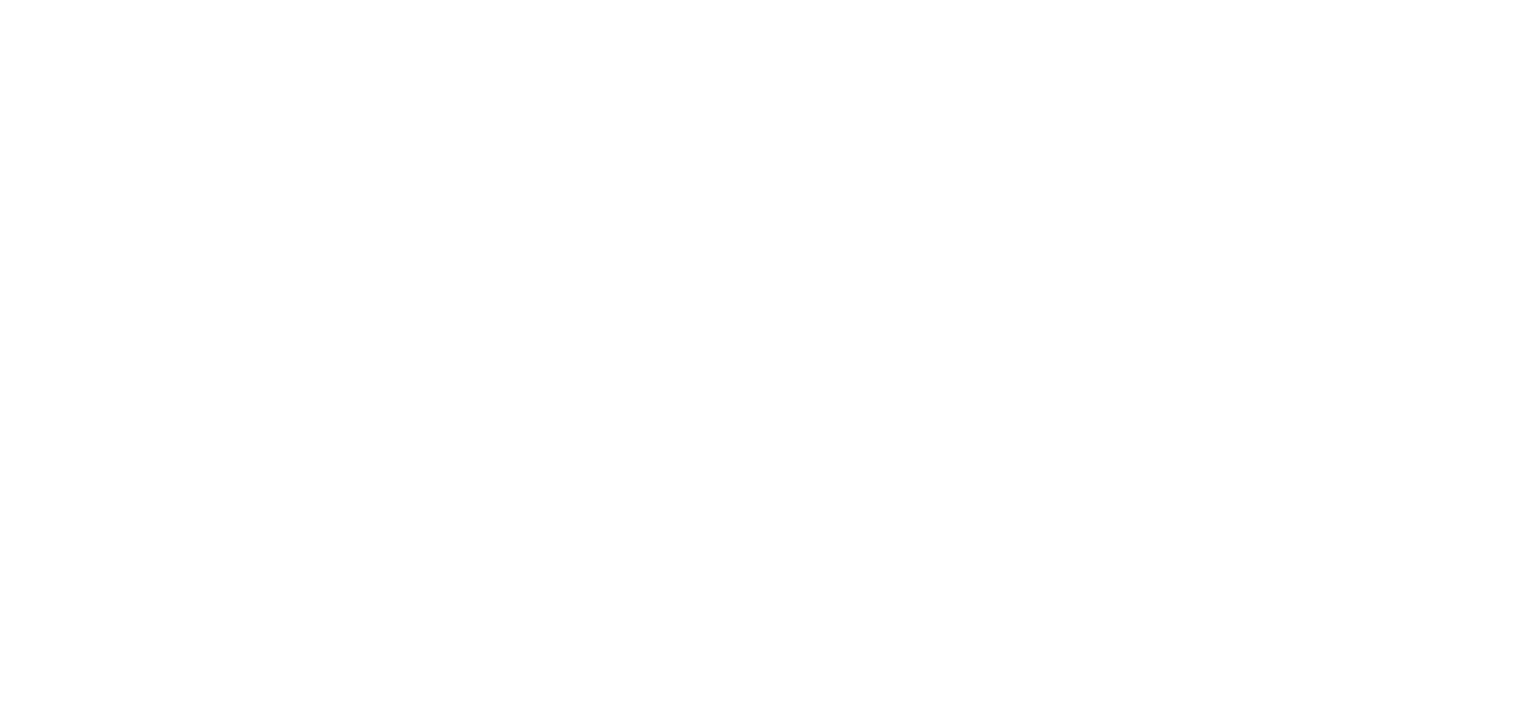 scroll, scrollTop: 0, scrollLeft: 0, axis: both 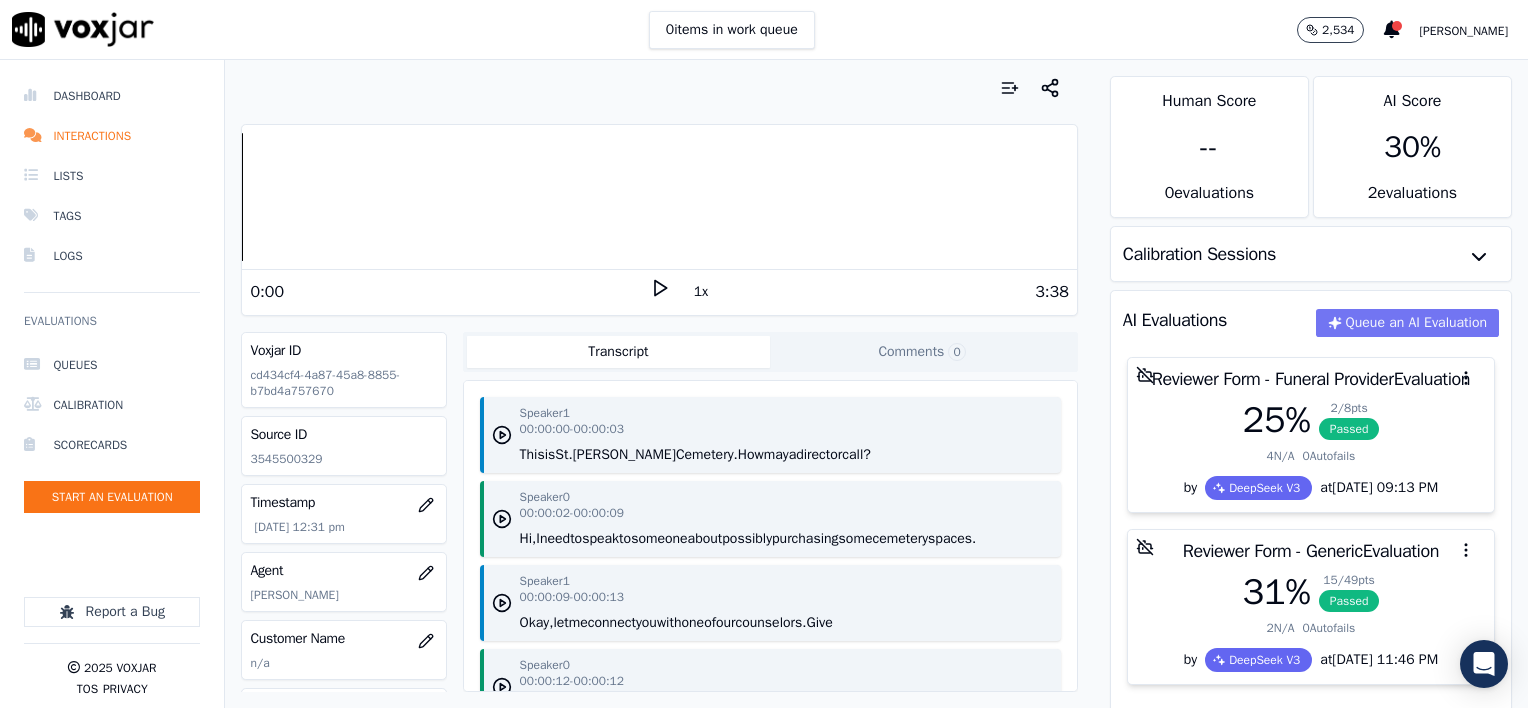 click on "Queue an AI Evaluation" 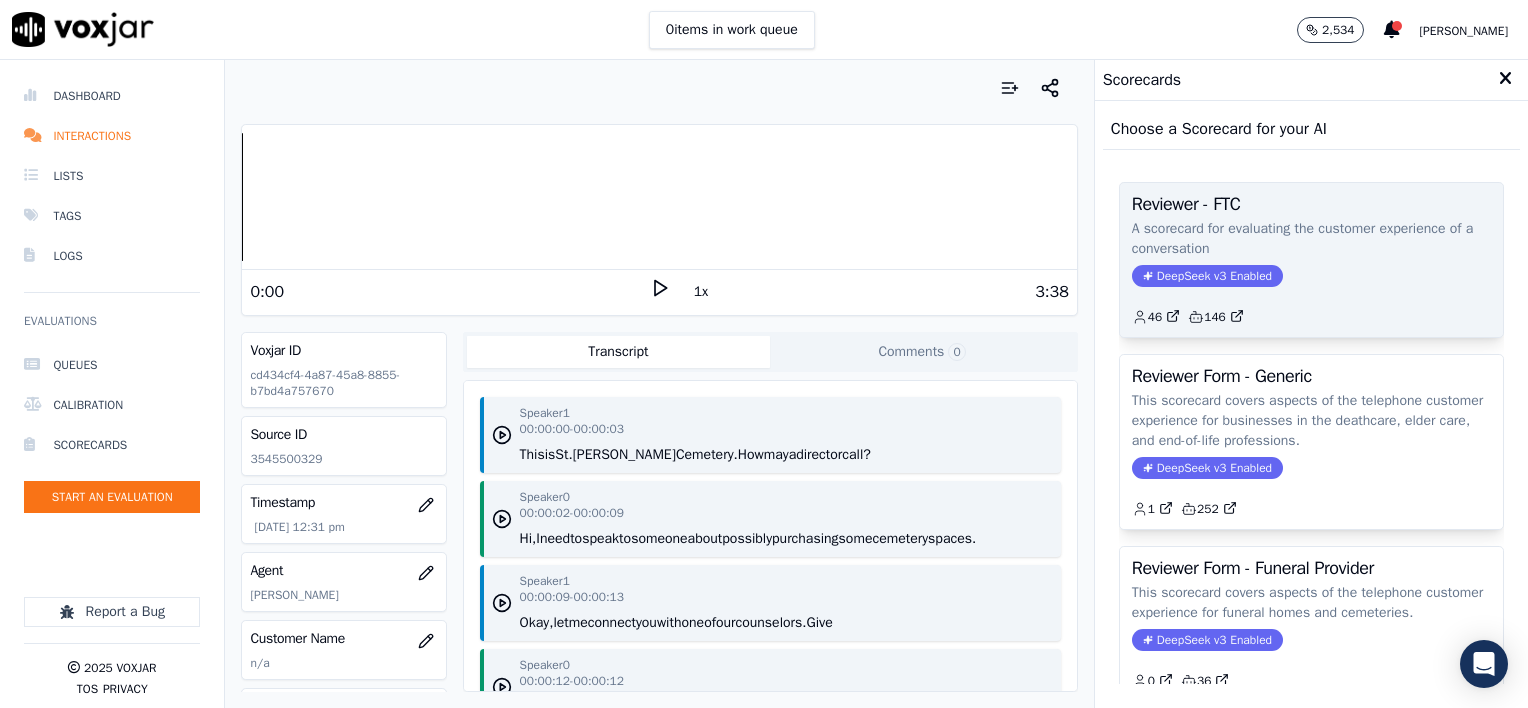 click on "A scorecard for evaluating the customer experience of a conversation" 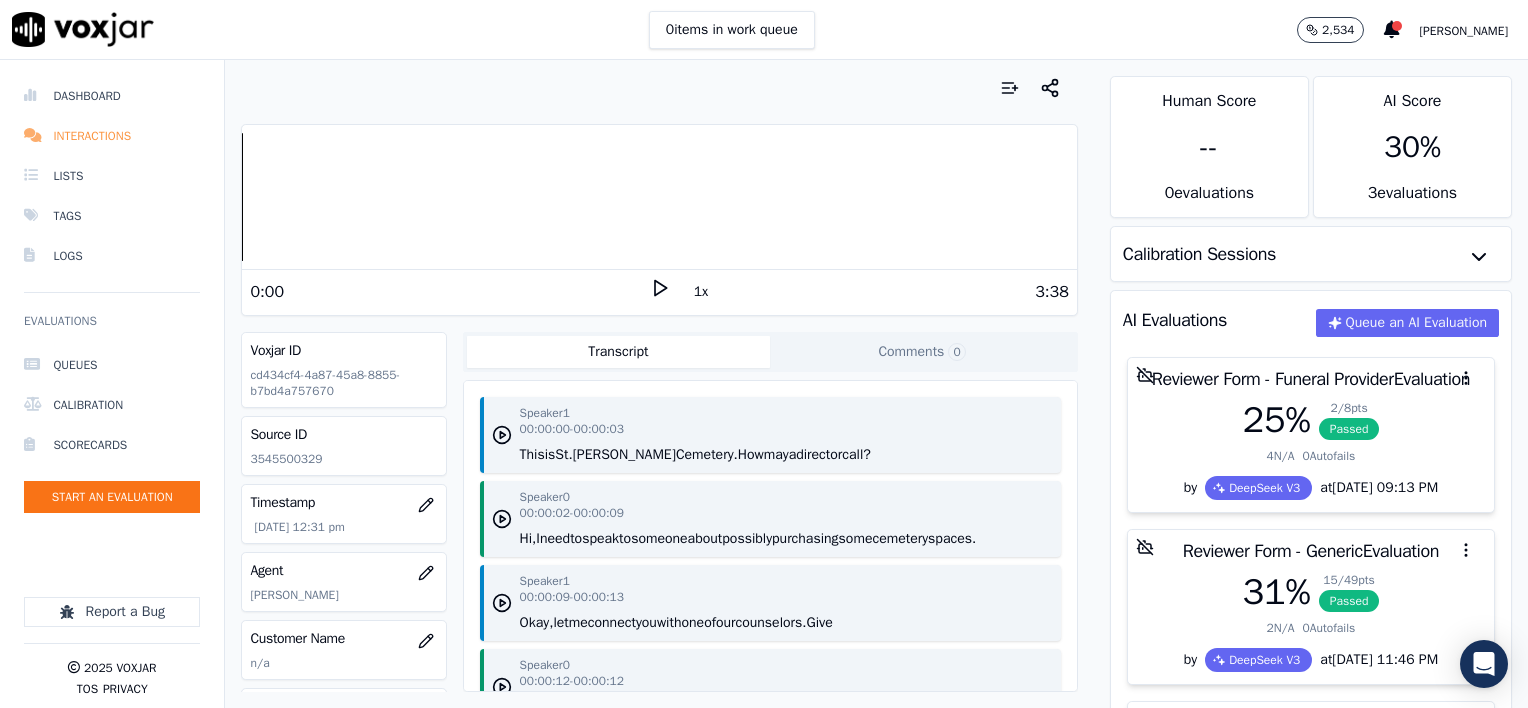 click on "Interactions" at bounding box center [112, 136] 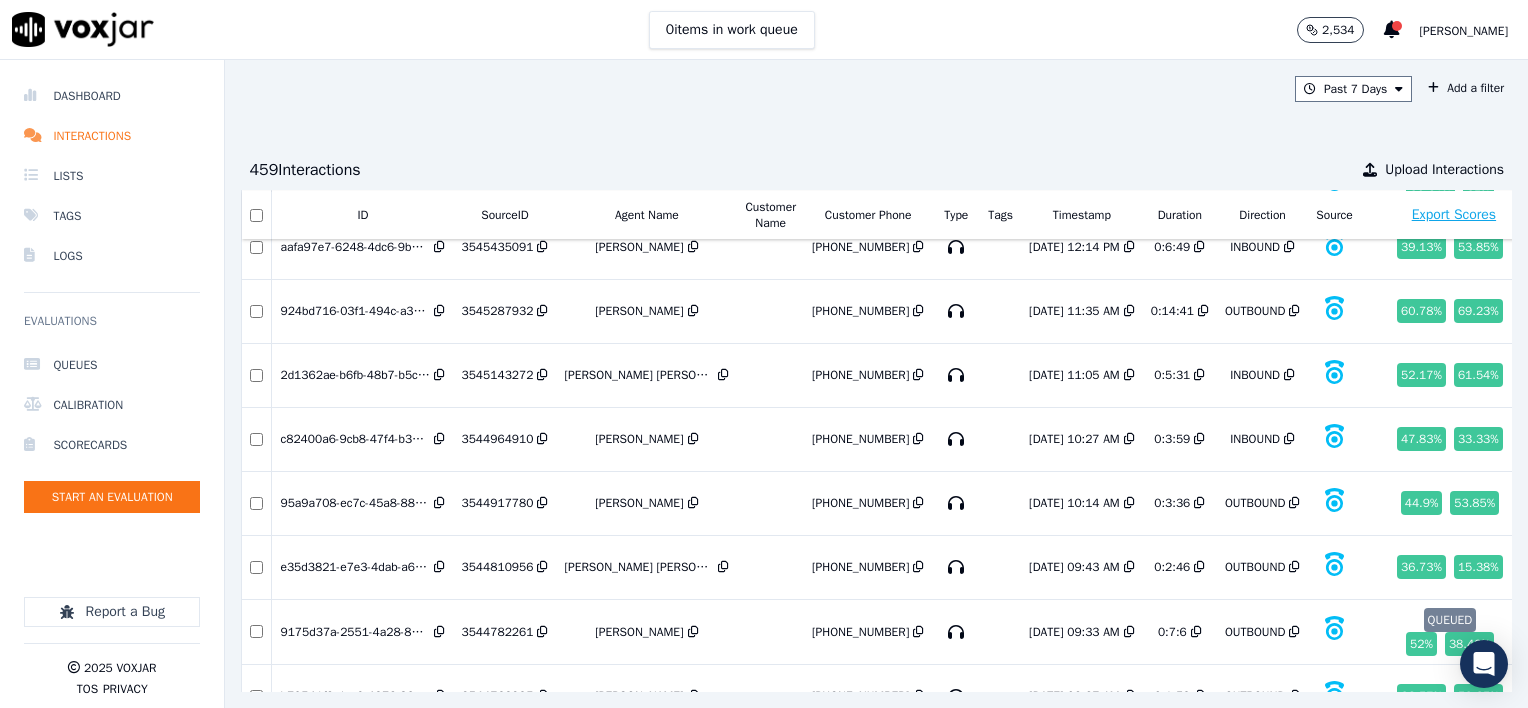 scroll, scrollTop: 700, scrollLeft: 0, axis: vertical 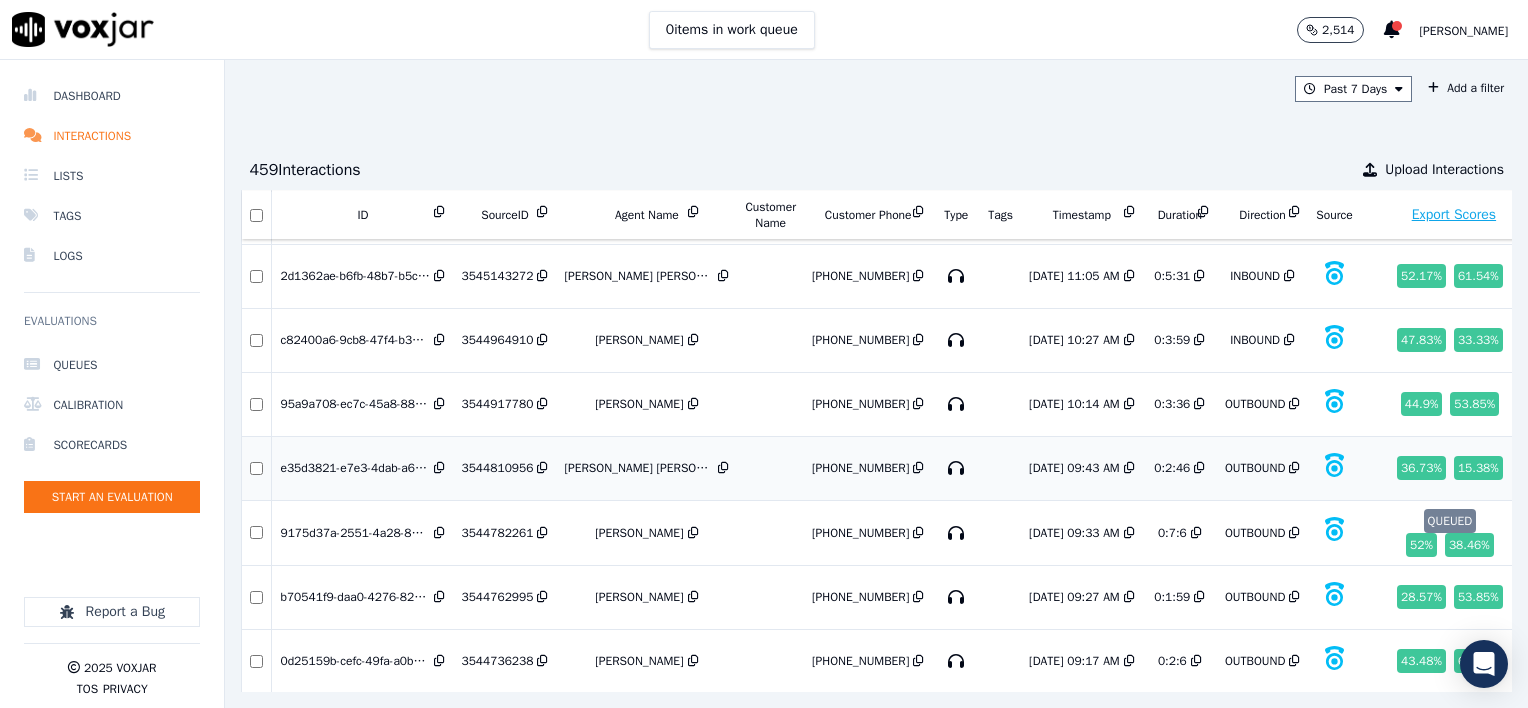 click on "3544810956" at bounding box center (497, 468) 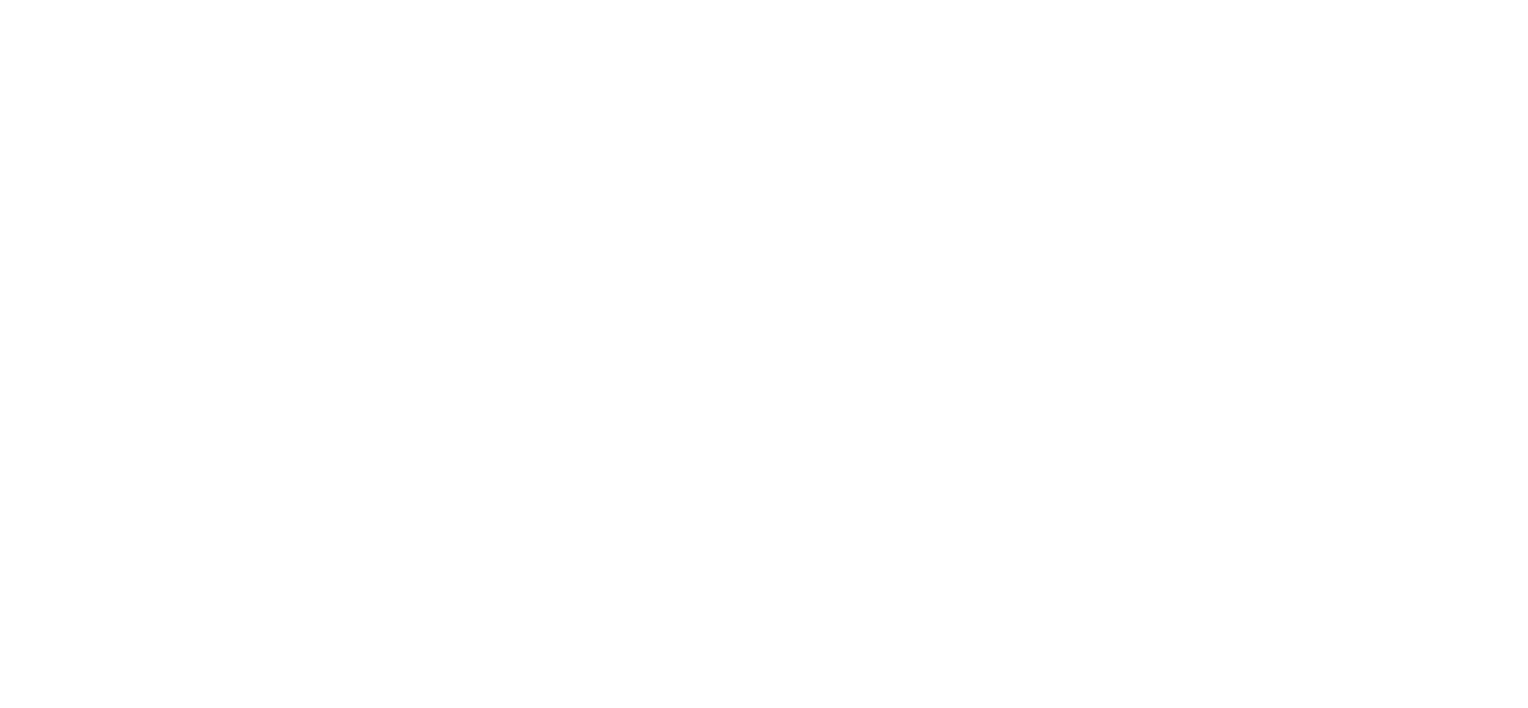 scroll, scrollTop: 0, scrollLeft: 0, axis: both 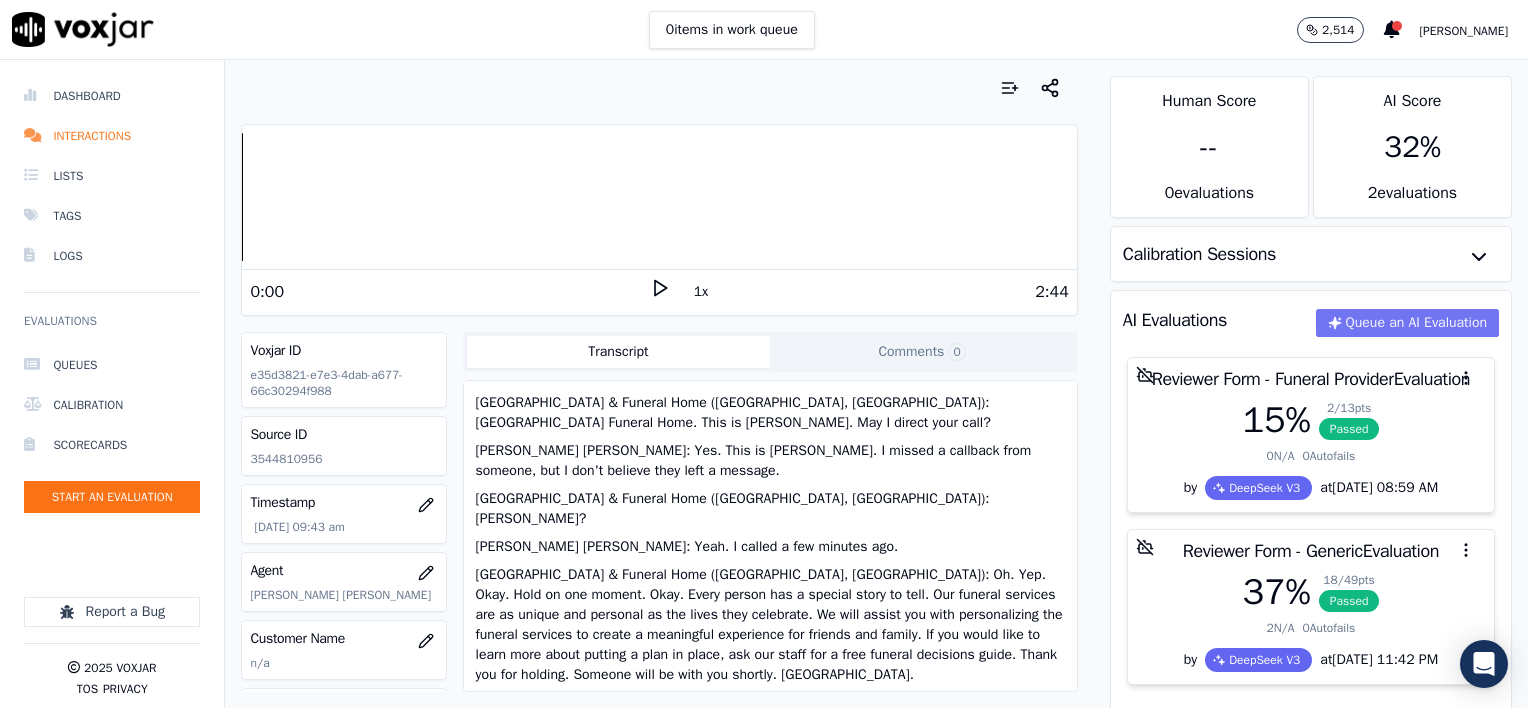 click on "Queue an AI Evaluation" 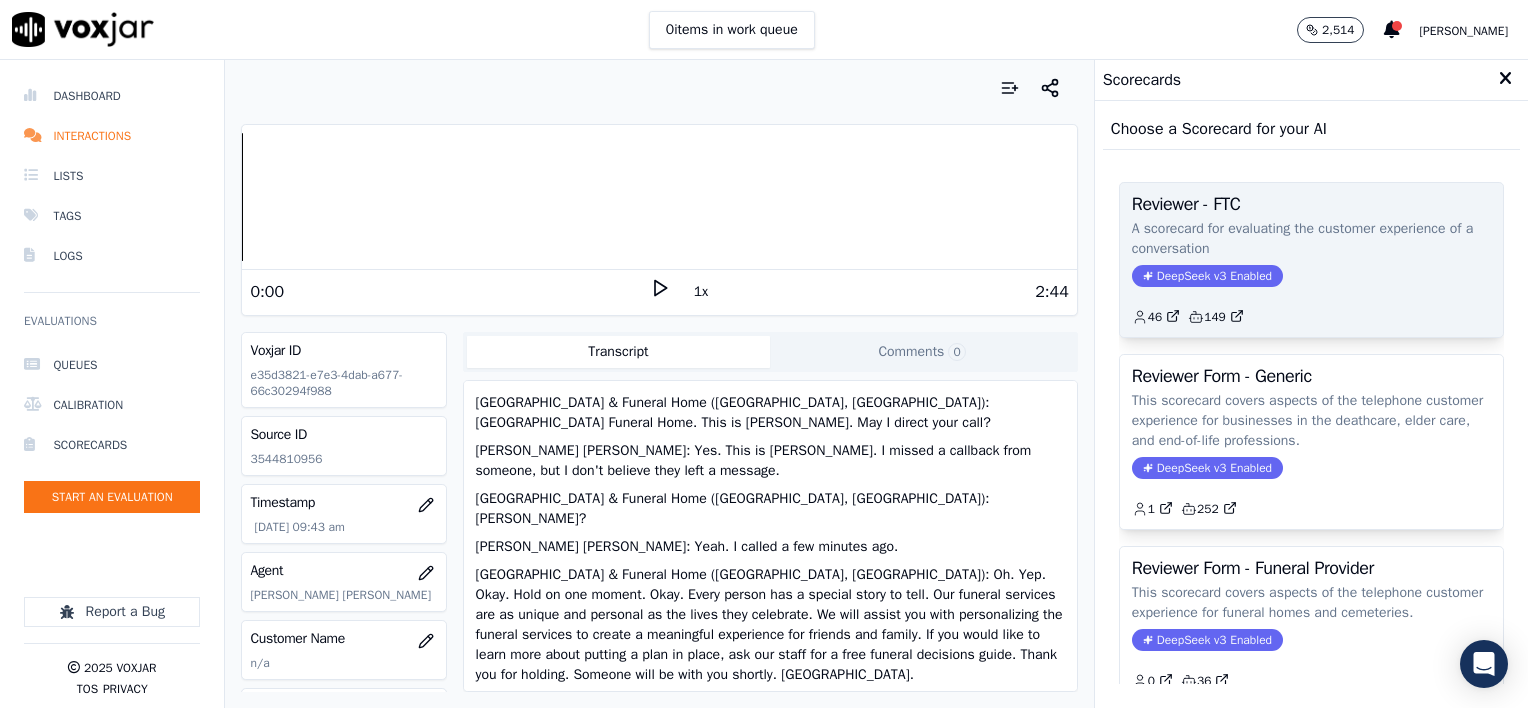 click on "A scorecard for evaluating the customer experience of a conversation" 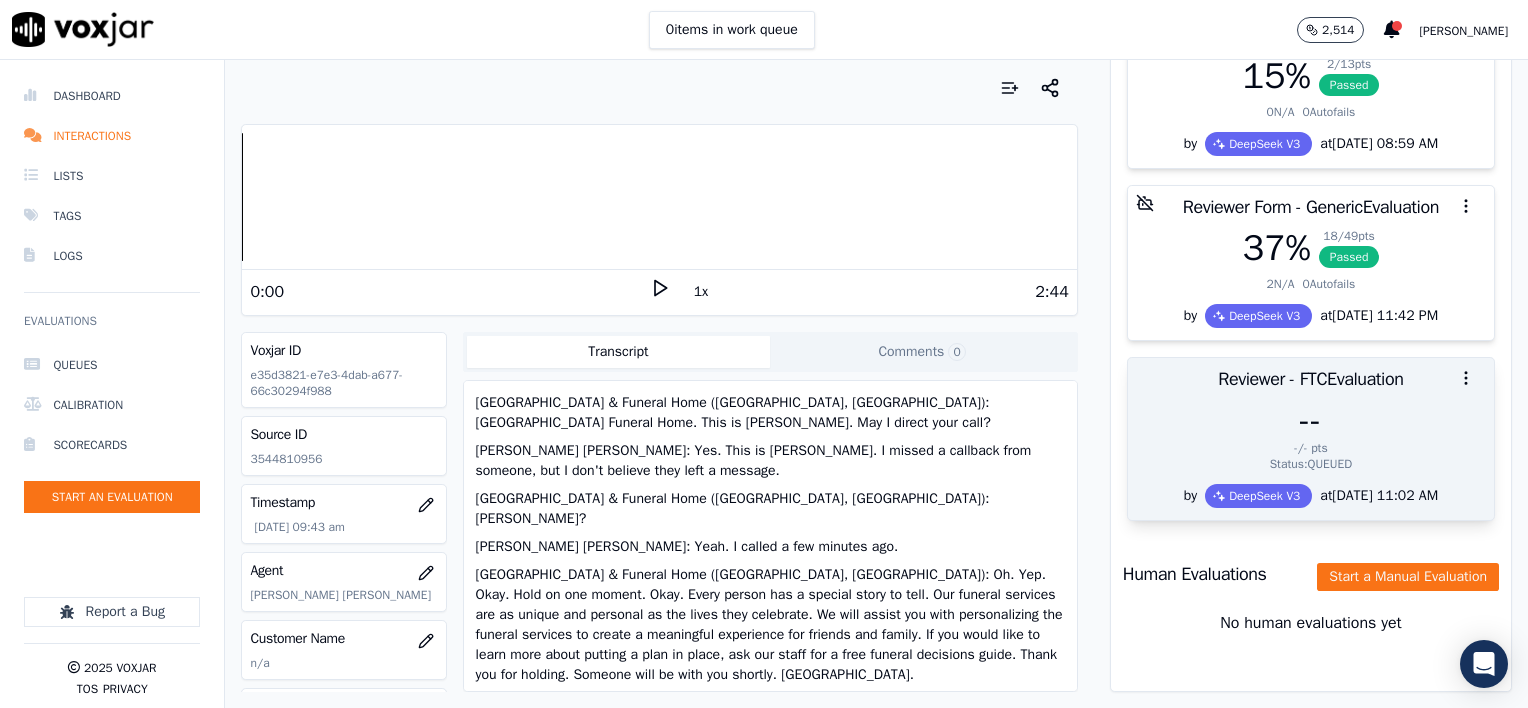 scroll, scrollTop: 405, scrollLeft: 0, axis: vertical 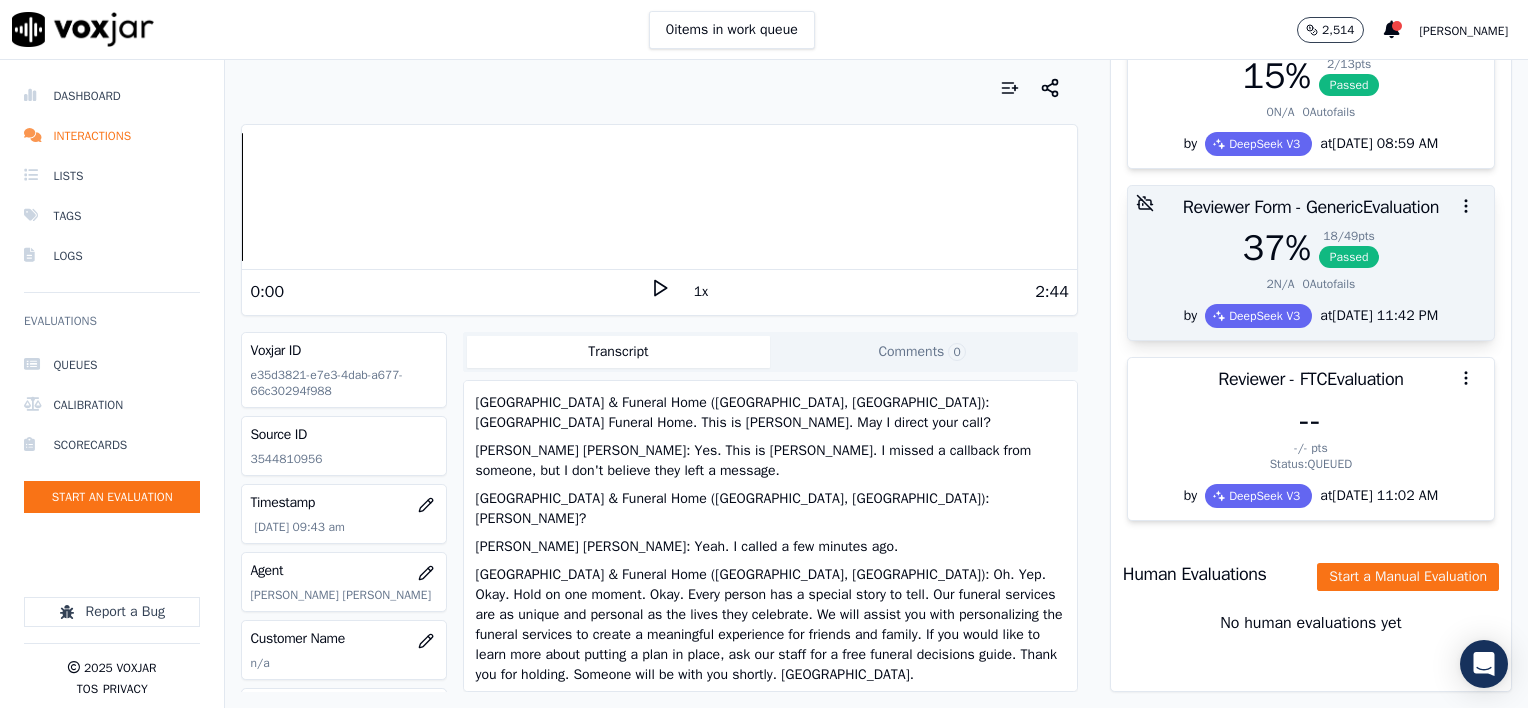 click at bounding box center (1311, 206) 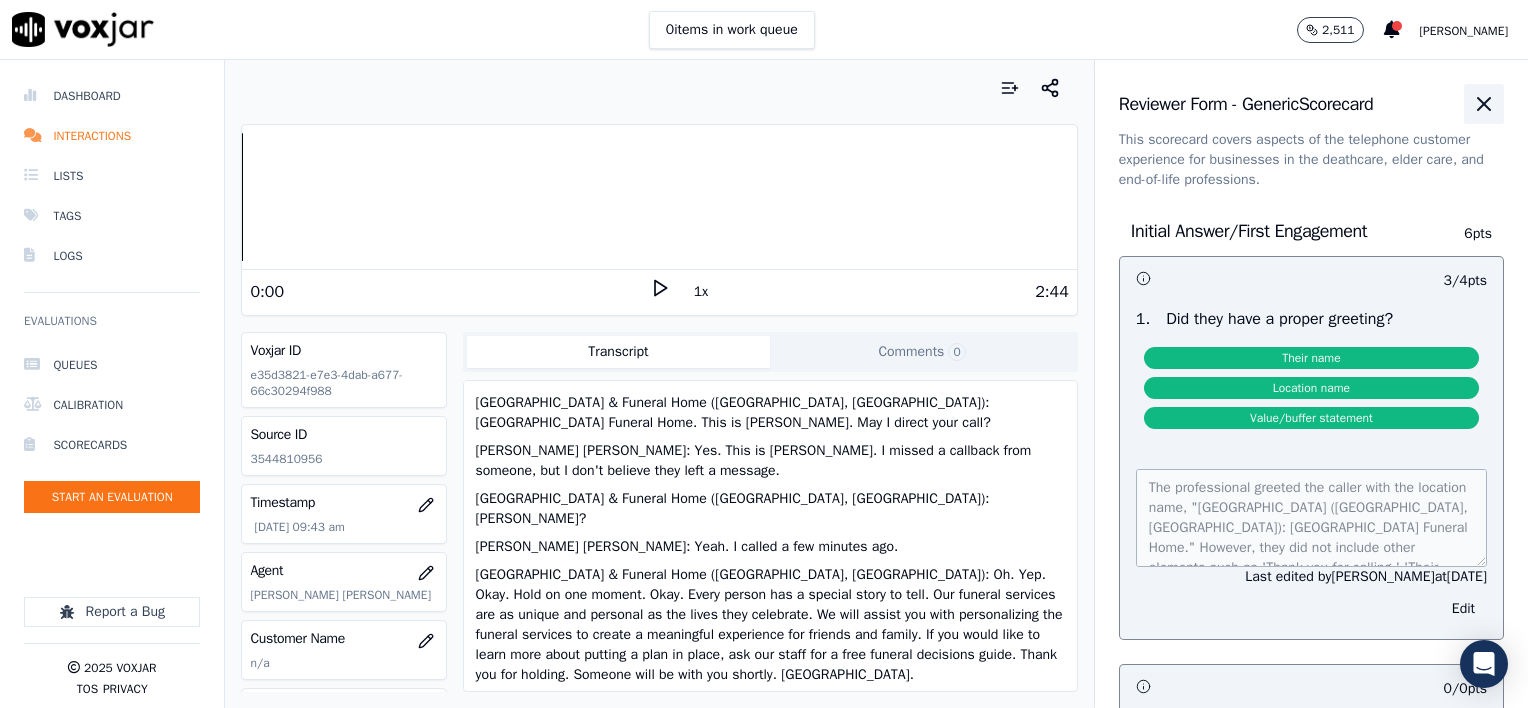 click 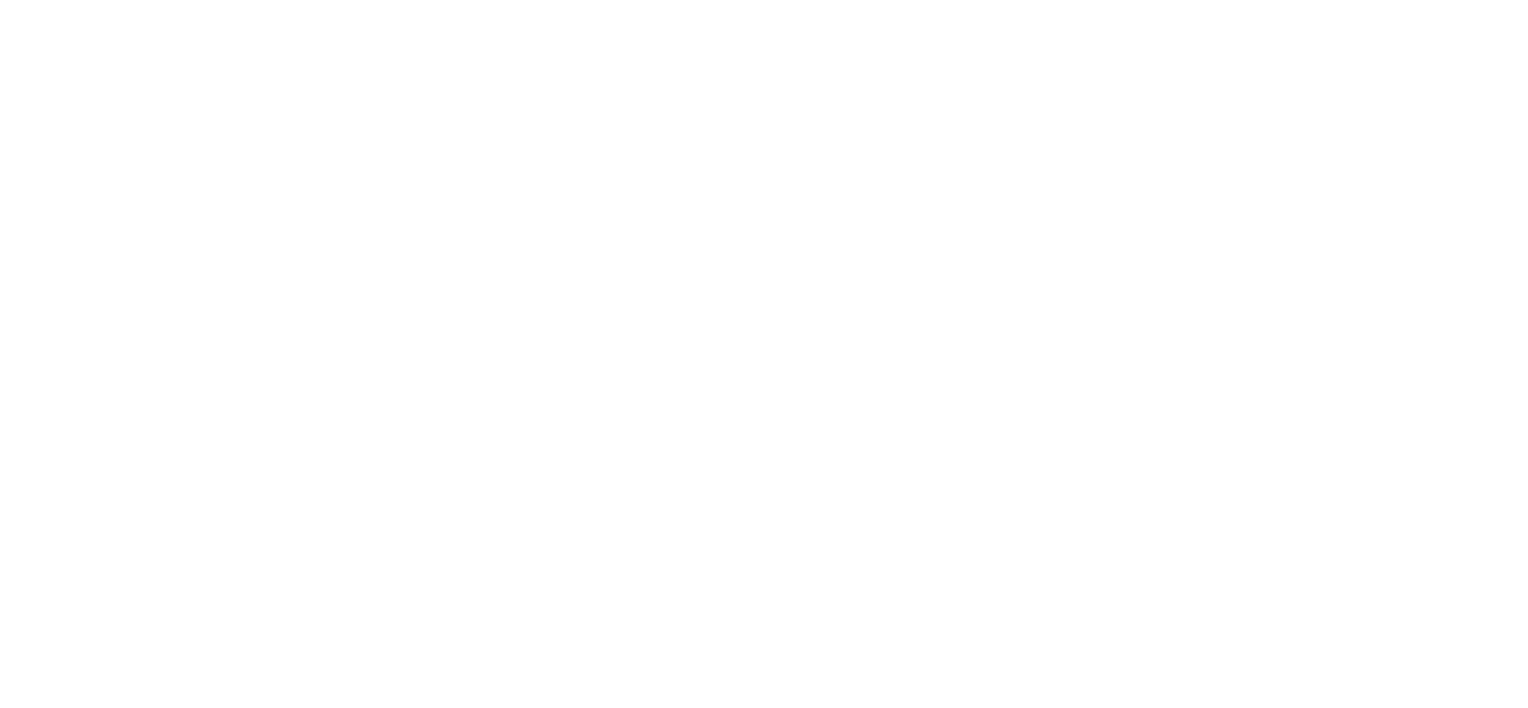 scroll, scrollTop: 0, scrollLeft: 0, axis: both 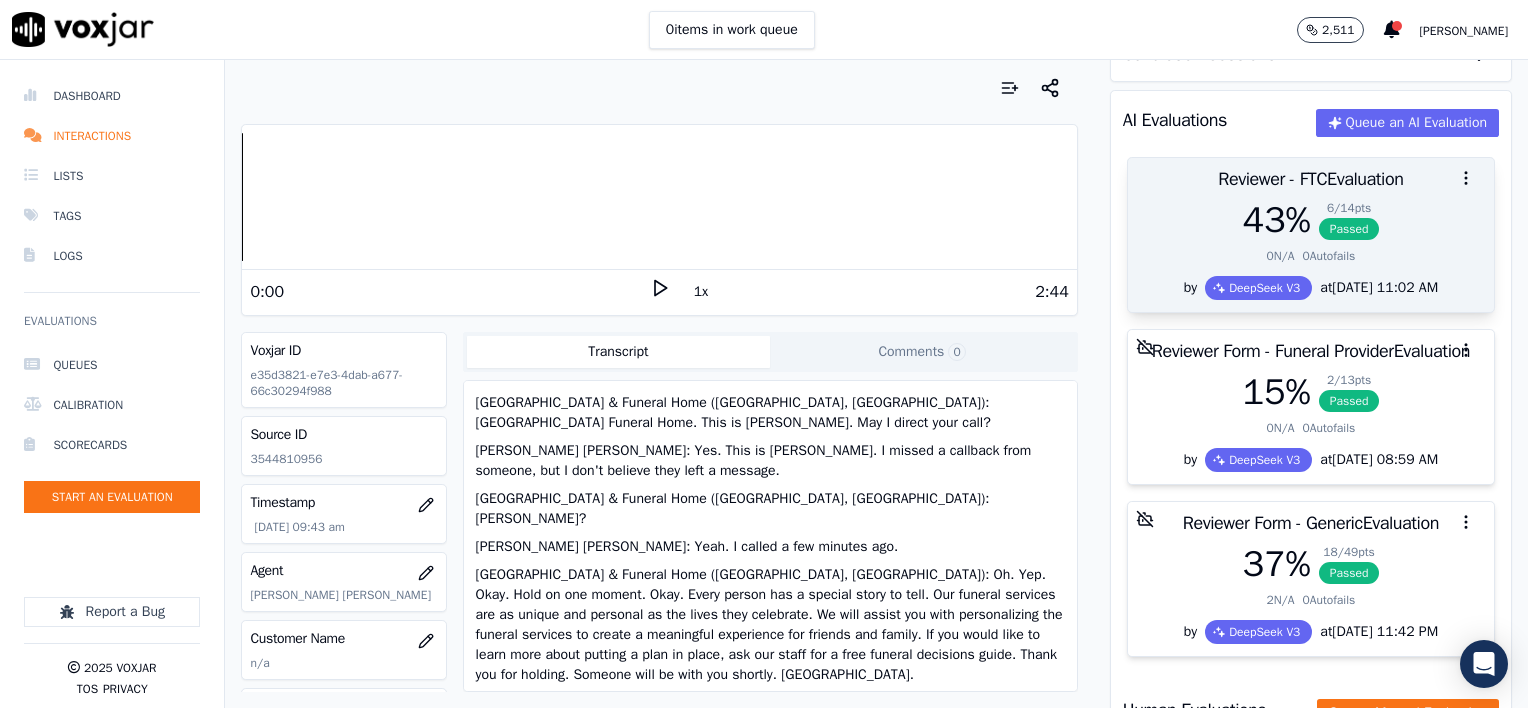 click on "43 %   6 / 14  pts   Passed" at bounding box center [1311, 220] 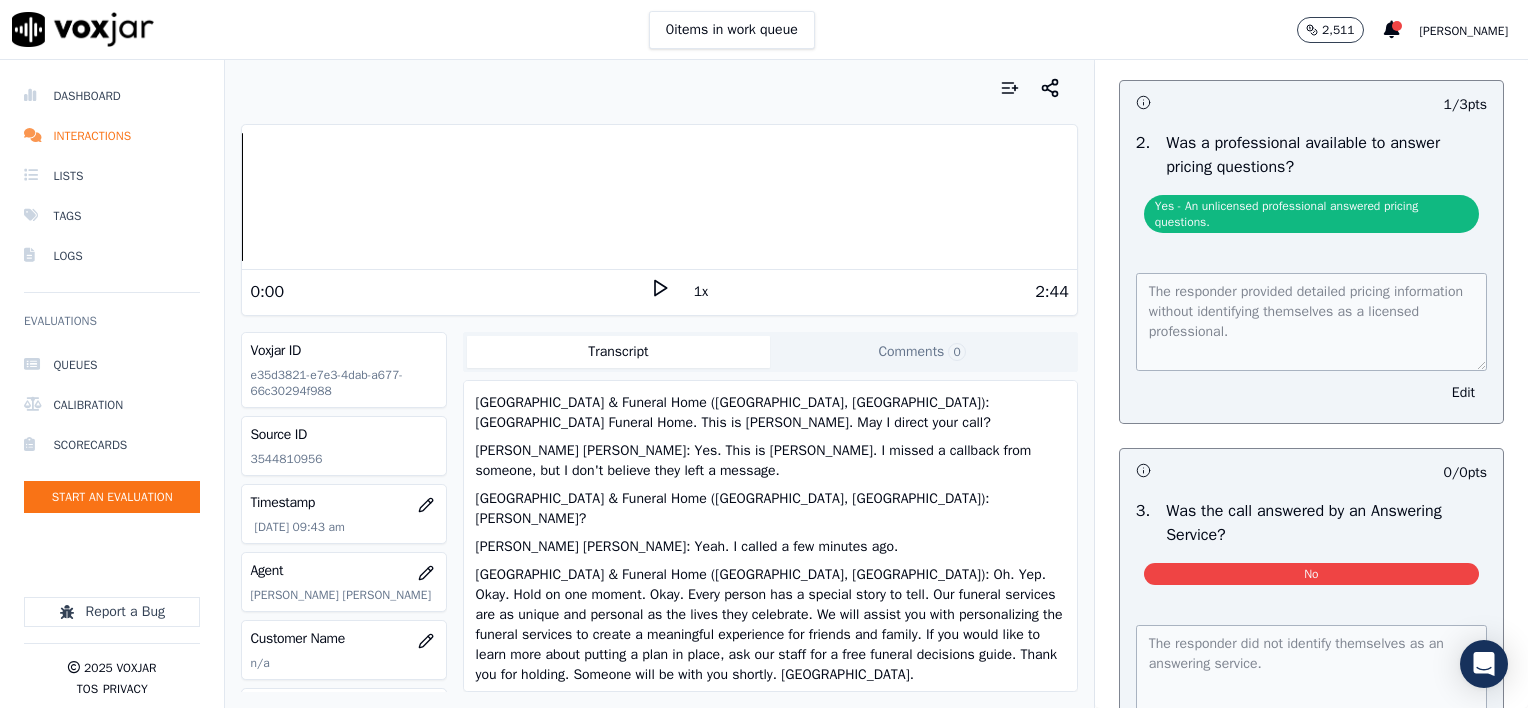 scroll, scrollTop: 600, scrollLeft: 0, axis: vertical 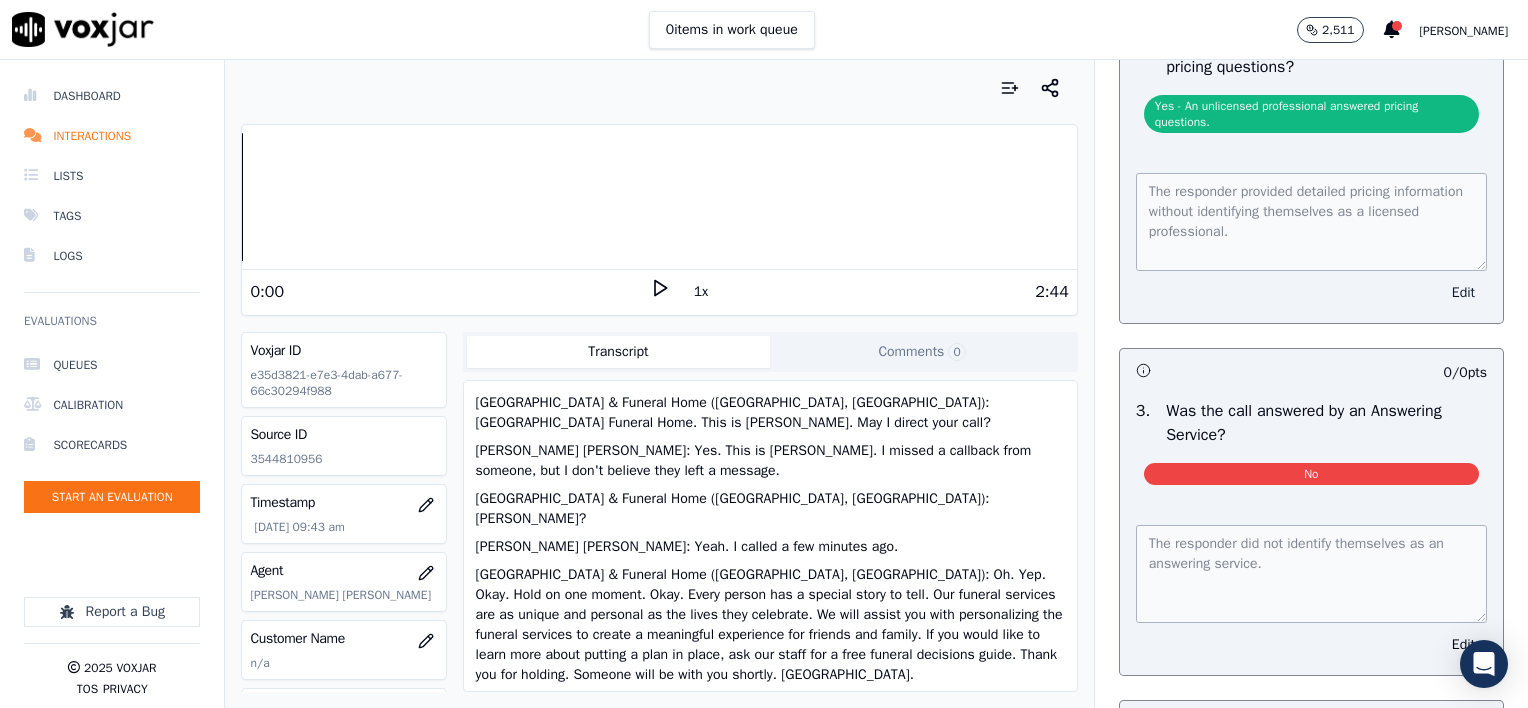 click on "Edit" at bounding box center [1463, 293] 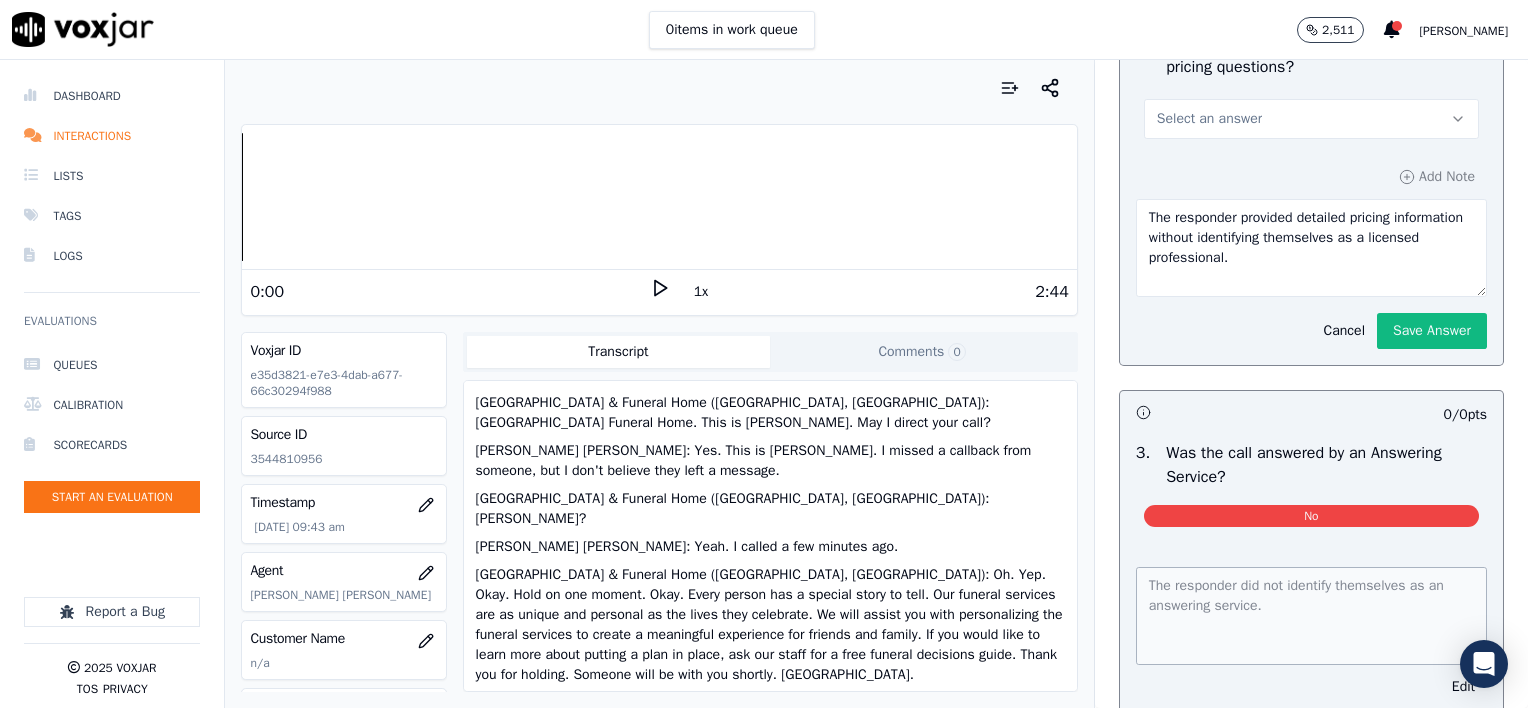 click on "Select an answer" at bounding box center (1311, 119) 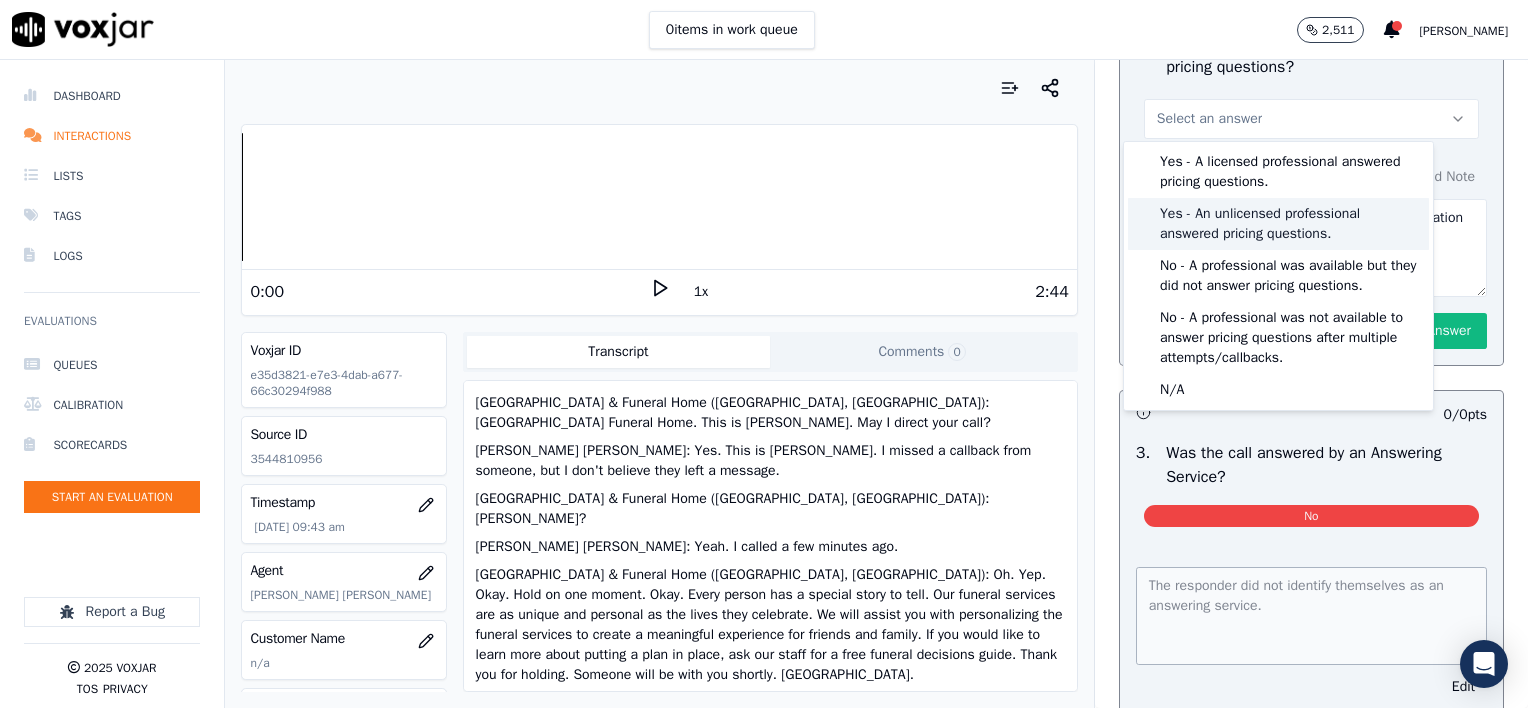 click on "Yes - An unlicensed professional answered pricing questions." 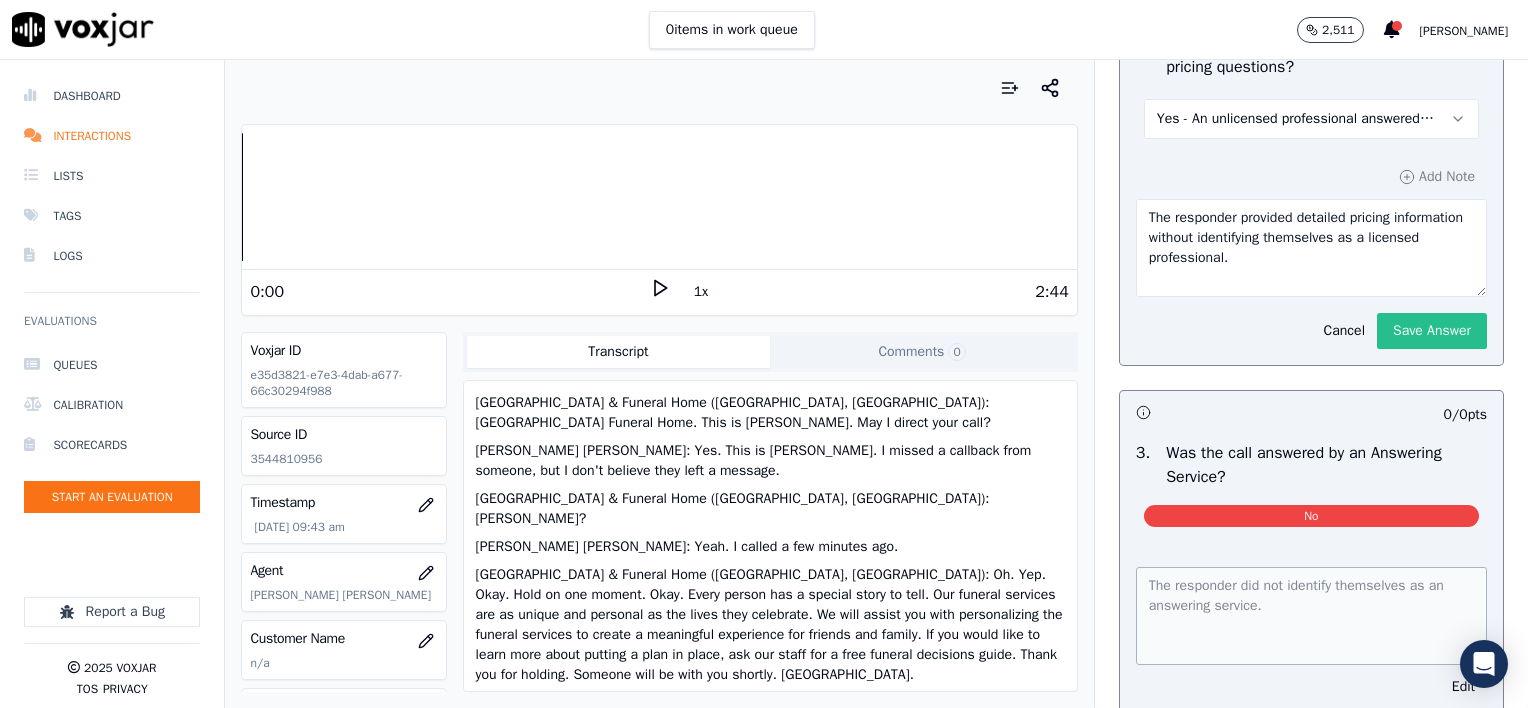 click on "Save Answer" 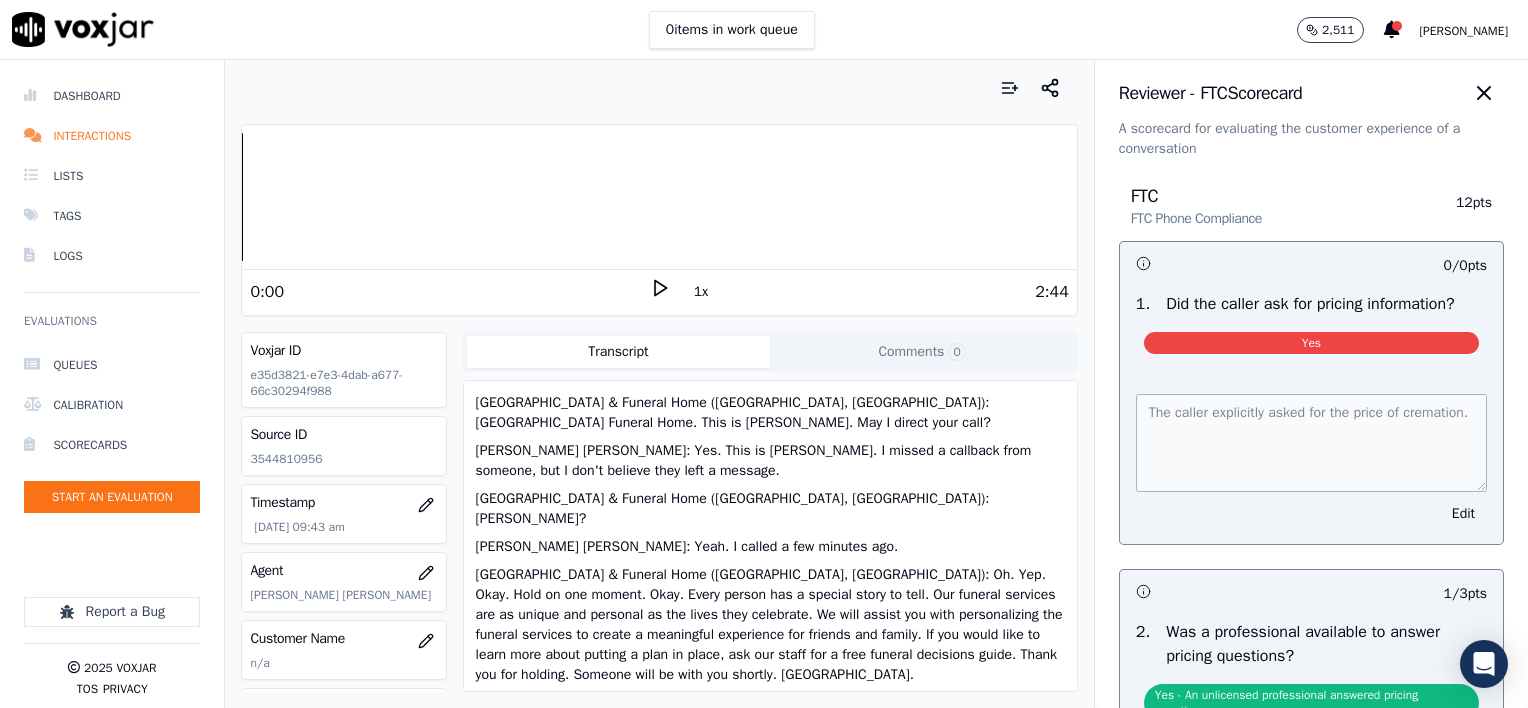 scroll, scrollTop: 0, scrollLeft: 0, axis: both 